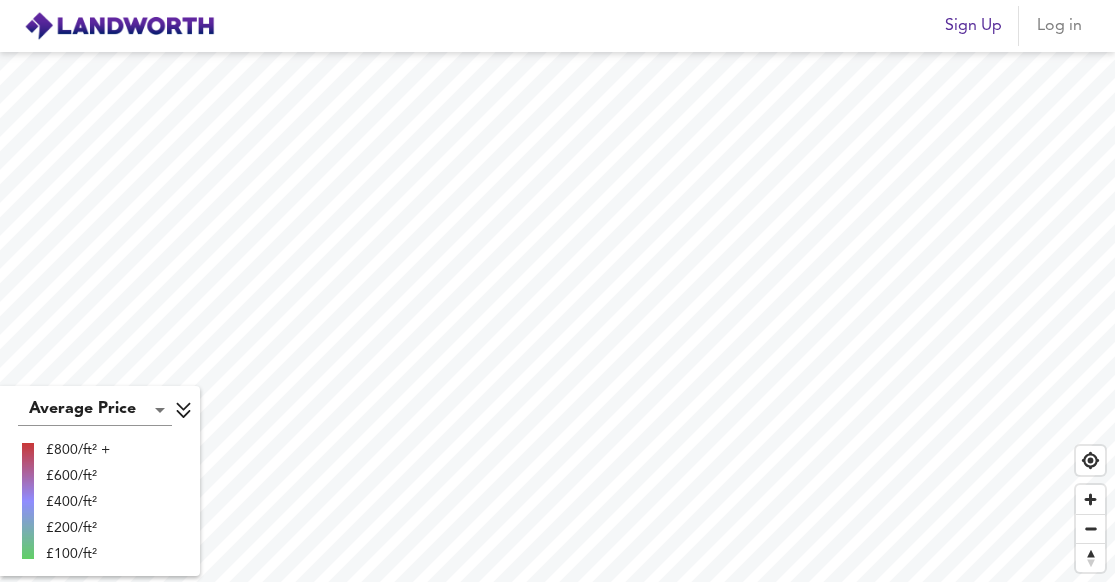 scroll, scrollTop: 0, scrollLeft: 0, axis: both 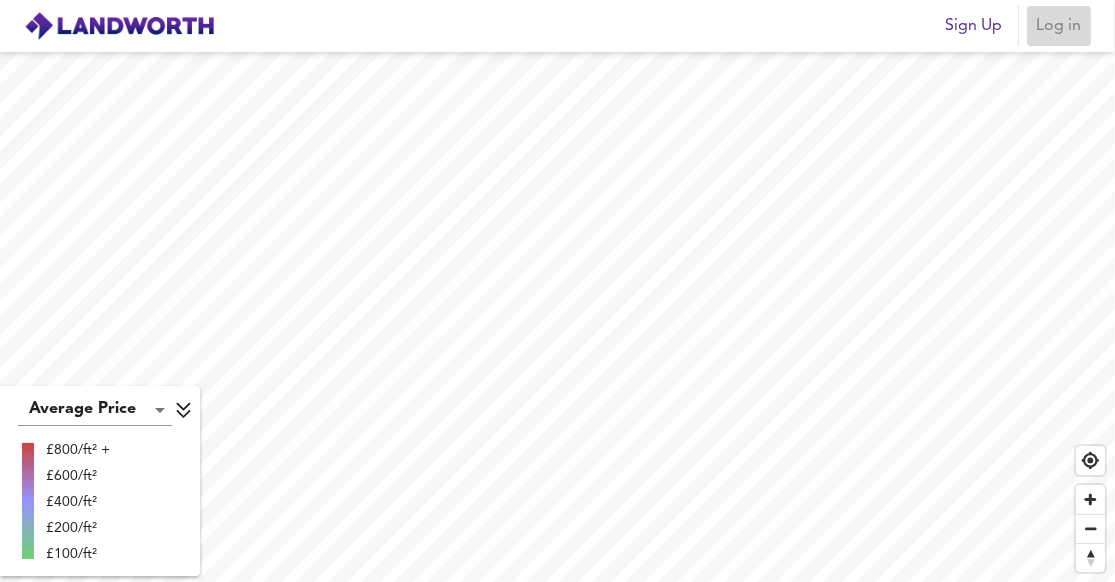 click on "Log in" at bounding box center (1059, 26) 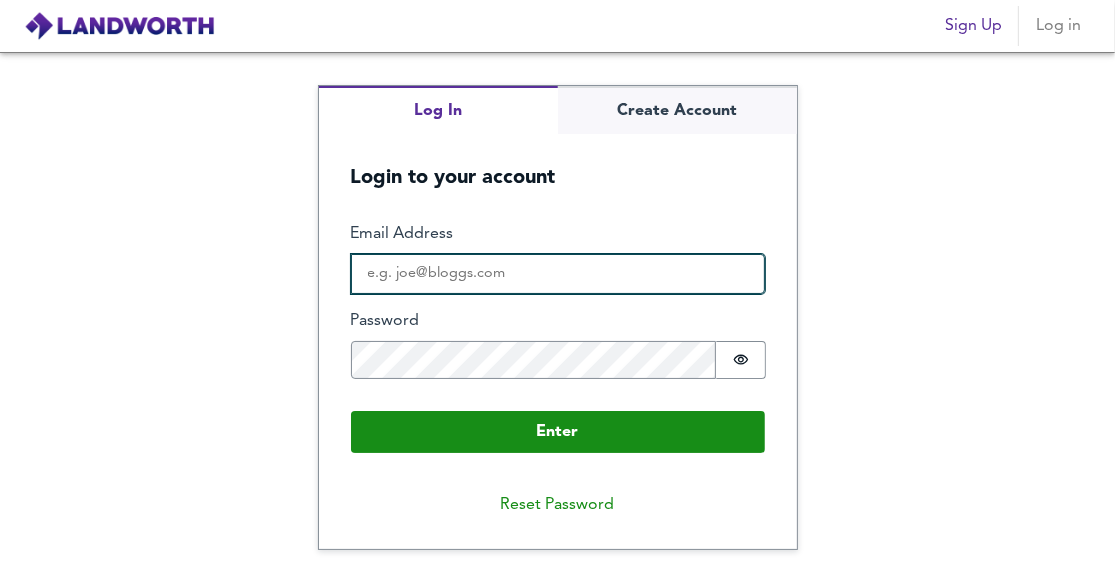 click on "Email Address" at bounding box center [558, 274] 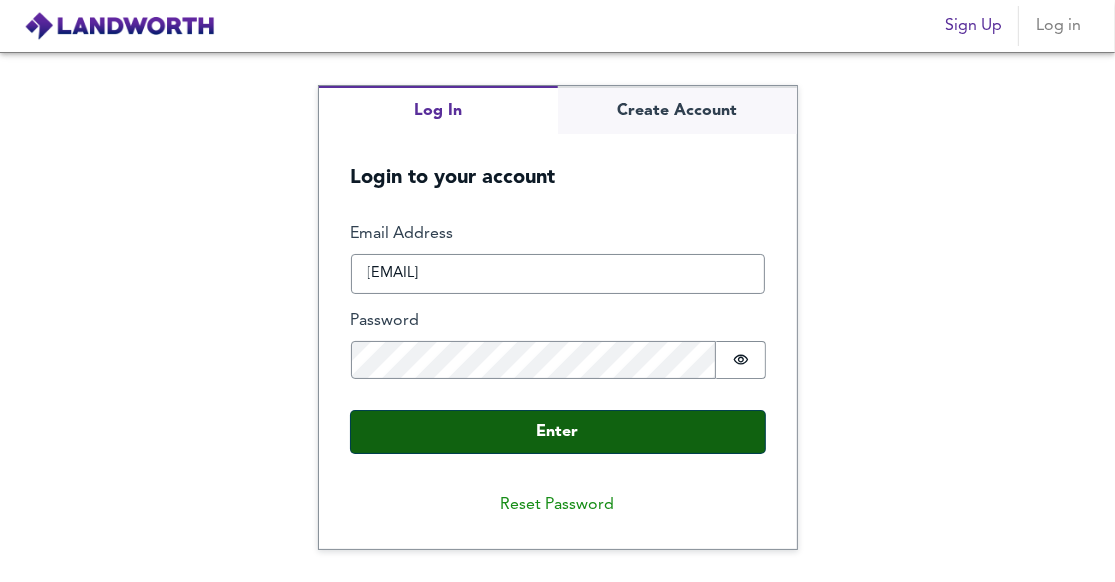 click on "Enter" at bounding box center [558, 432] 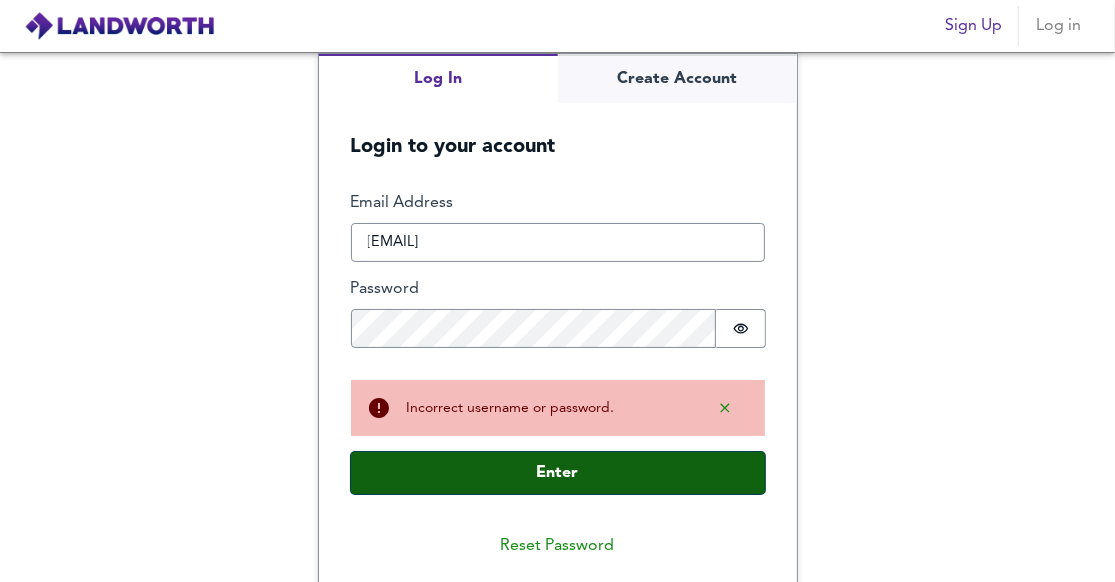 click on "Enter" at bounding box center (558, 473) 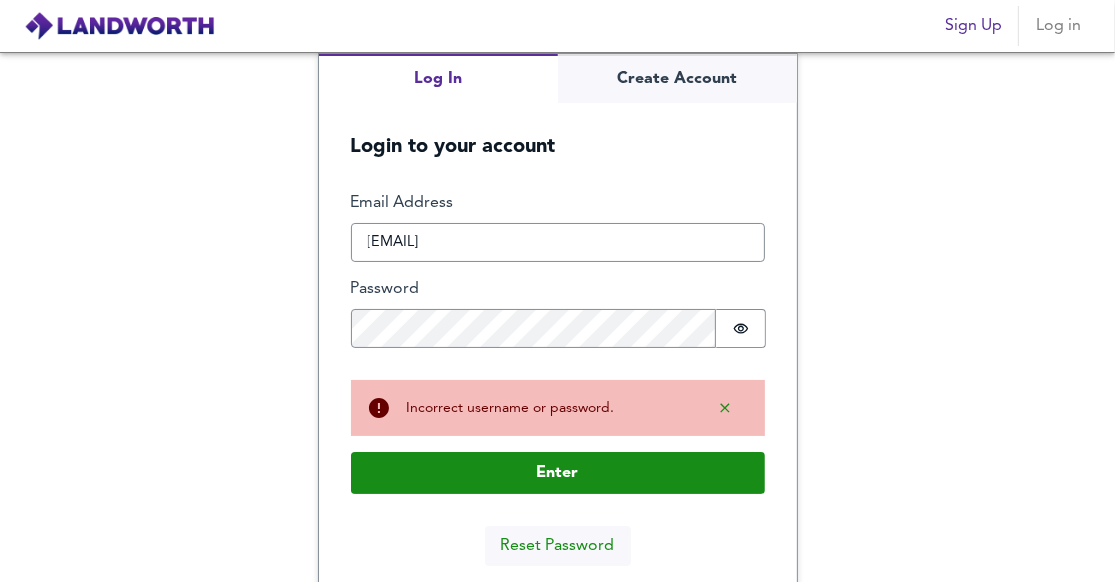 click on "Reset Password" at bounding box center [558, 546] 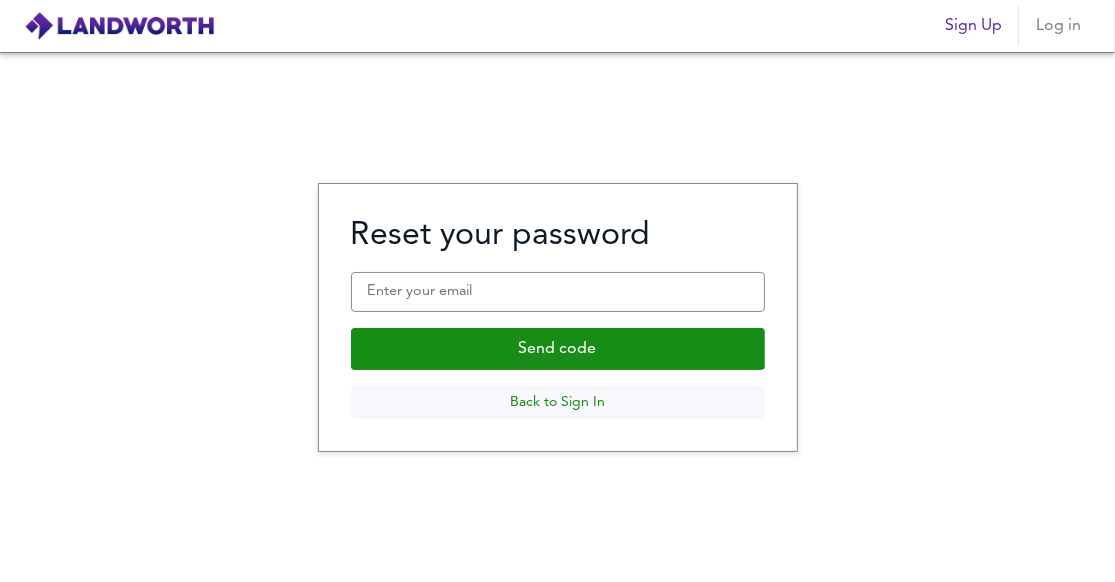 click on "Back to Sign In" at bounding box center [558, 402] 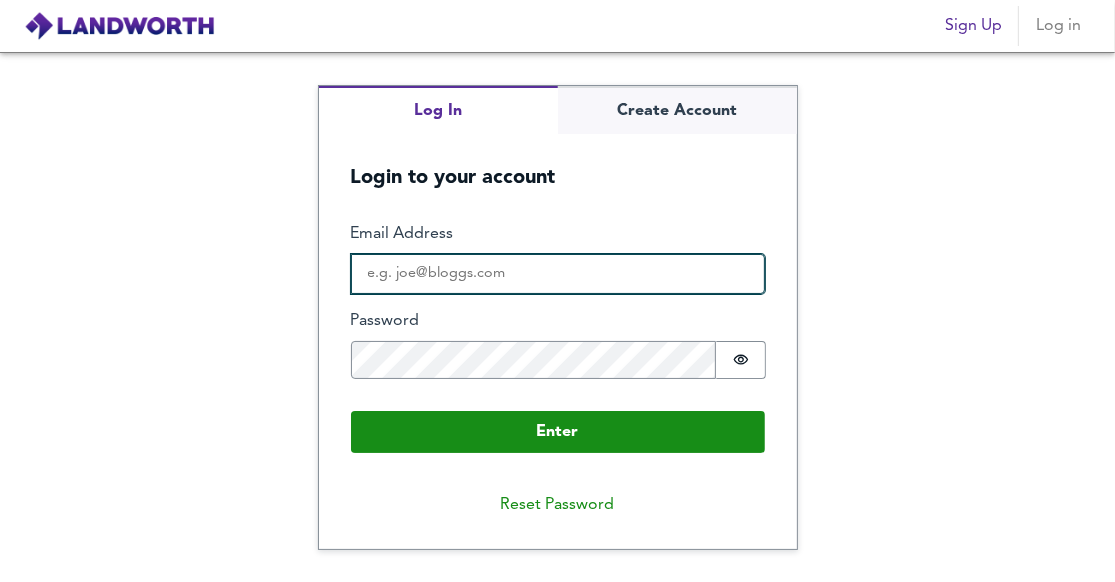 click on "Email Address" at bounding box center [558, 274] 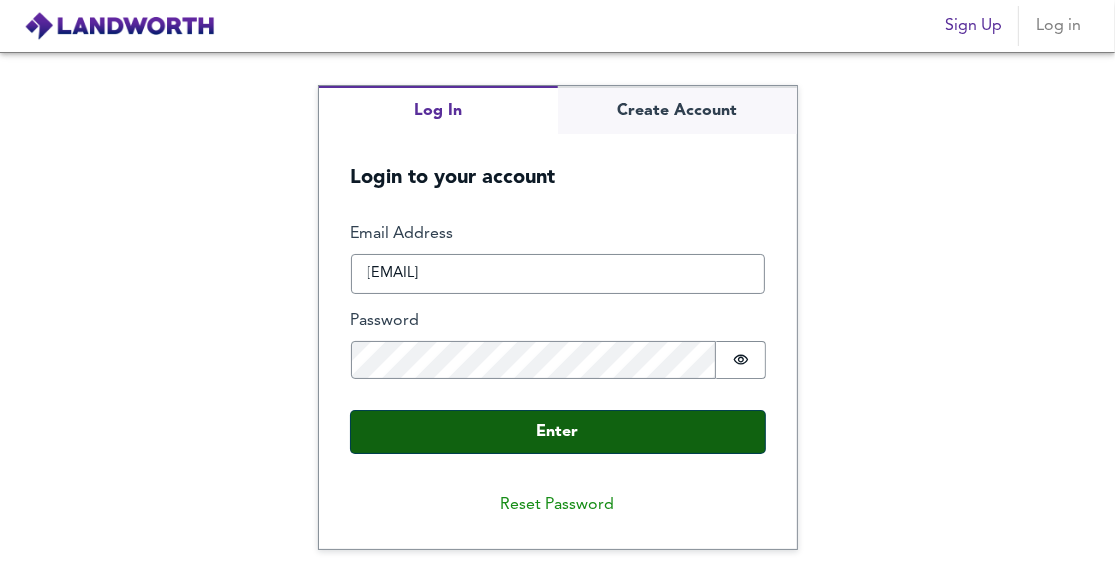 click on "Enter" at bounding box center [558, 432] 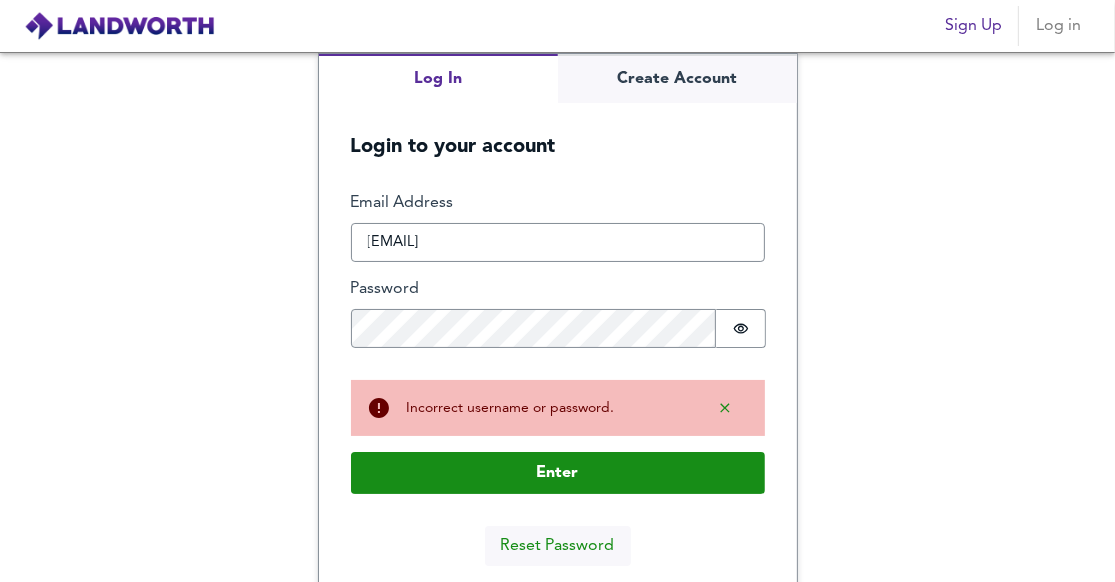 click on "Reset Password" at bounding box center [558, 546] 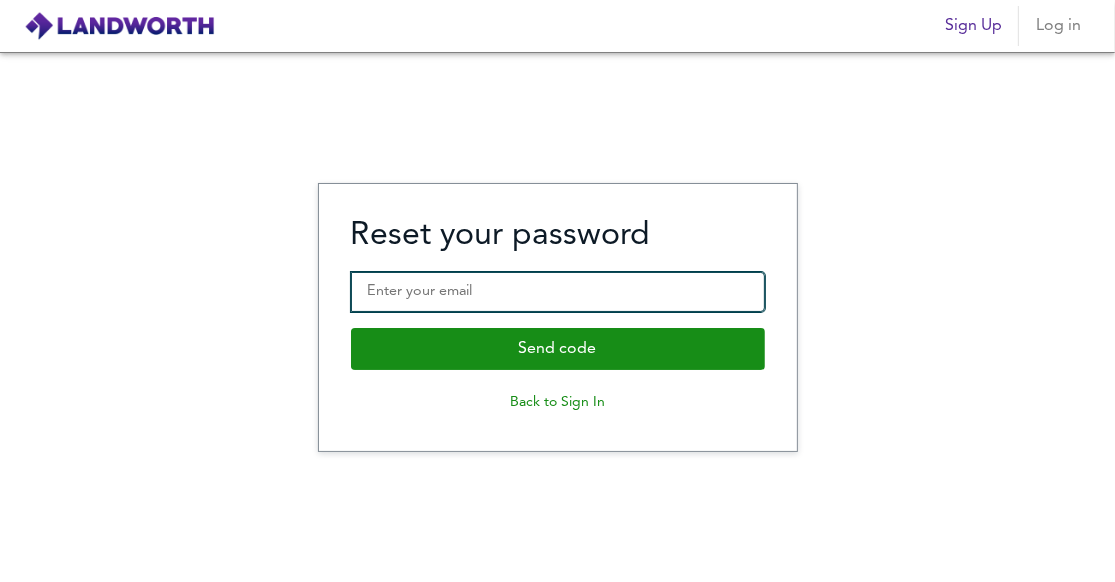click on "Enter your [EMAIL_TYPE]" at bounding box center (558, 292) 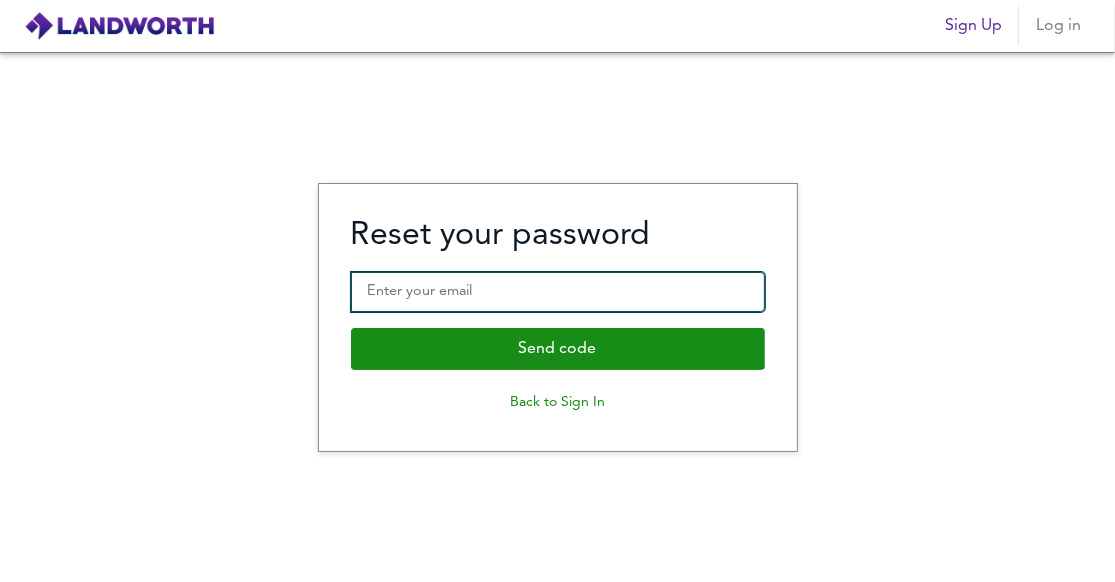 type on "[EMAIL]" 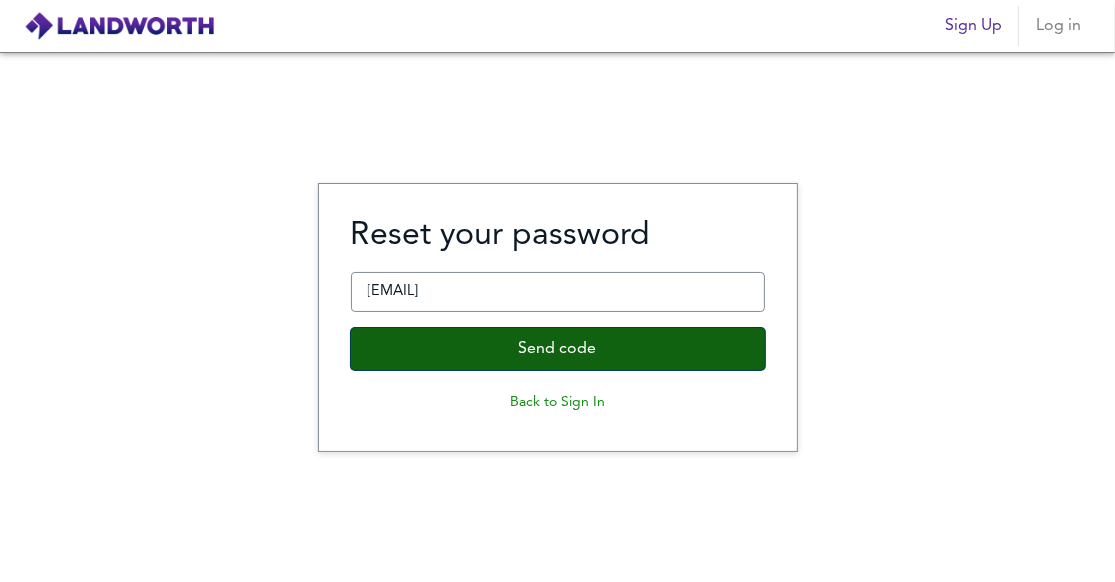 click on "Send code" at bounding box center [558, 349] 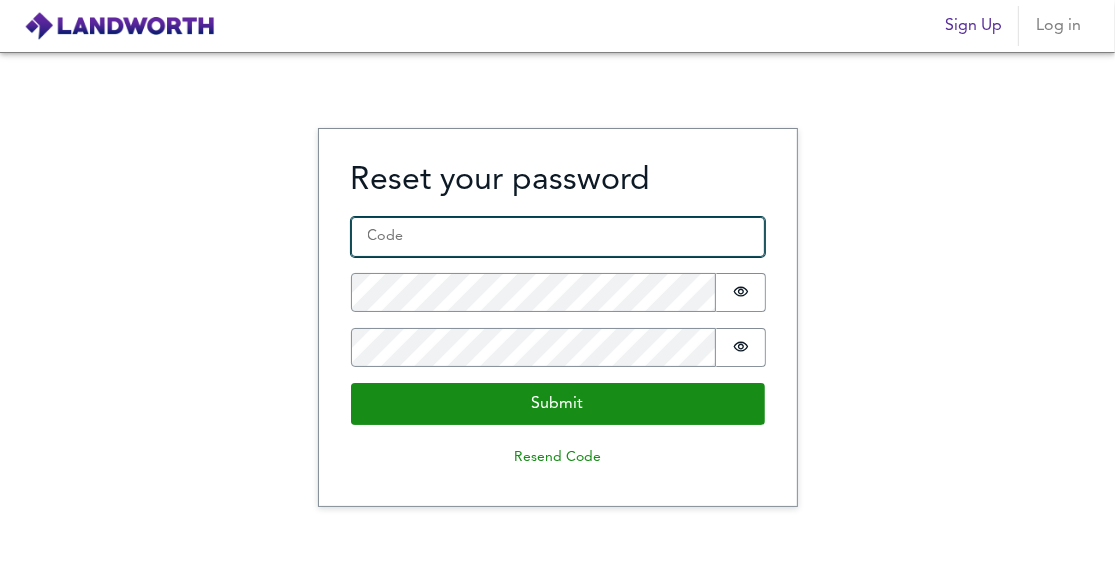 click on "Code *" at bounding box center (558, 237) 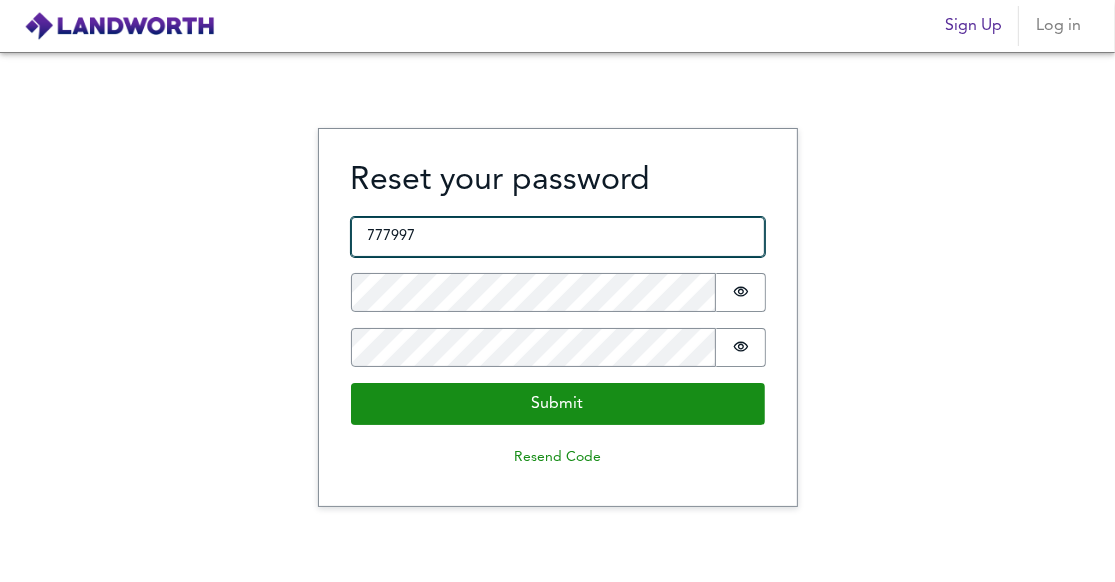 type on "777997" 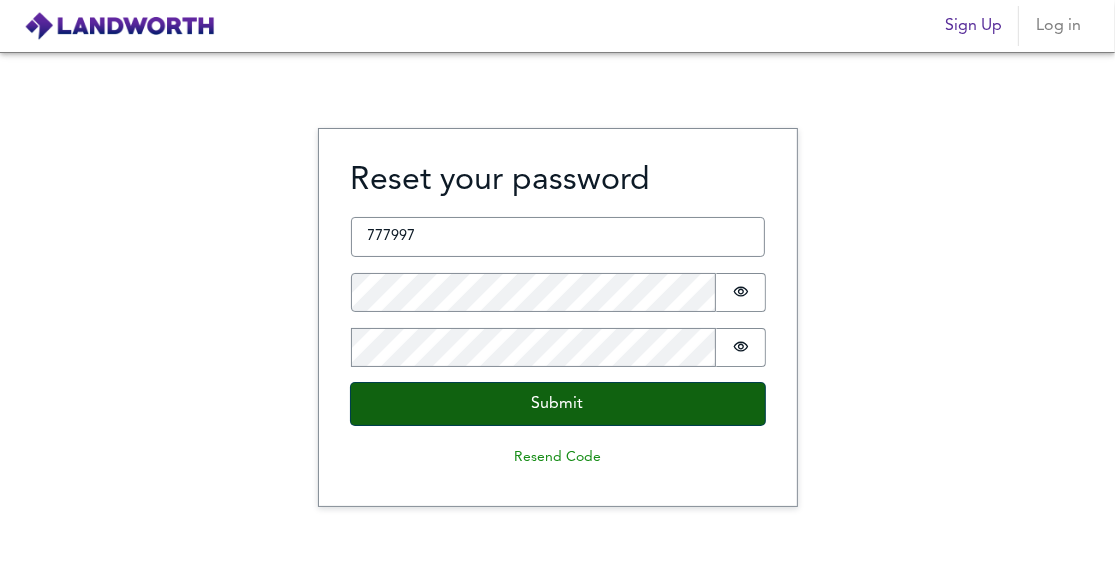 click on "Submit" at bounding box center [558, 404] 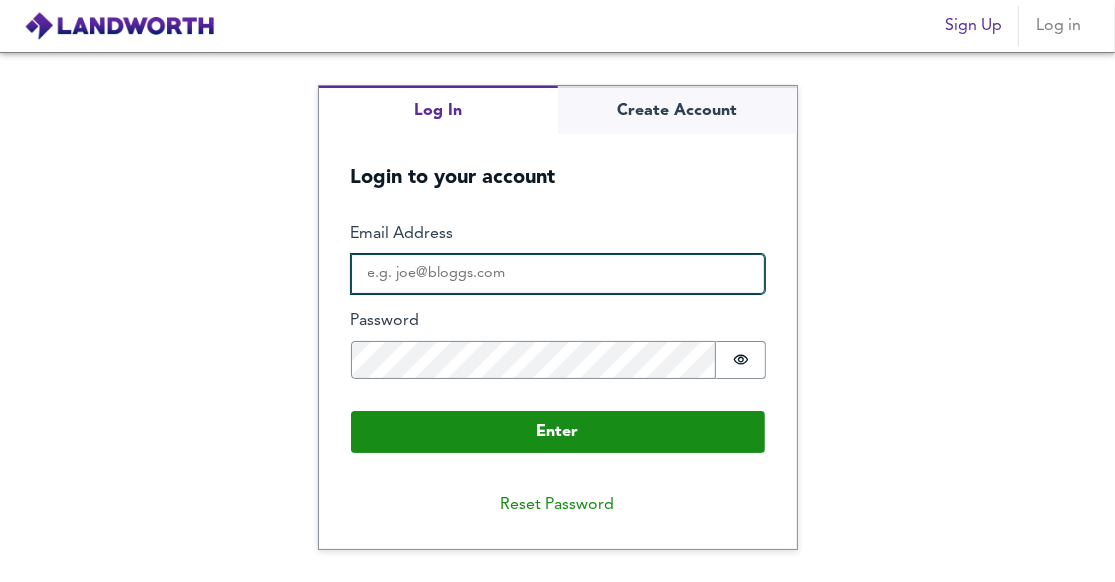 click on "Email Address" at bounding box center (558, 274) 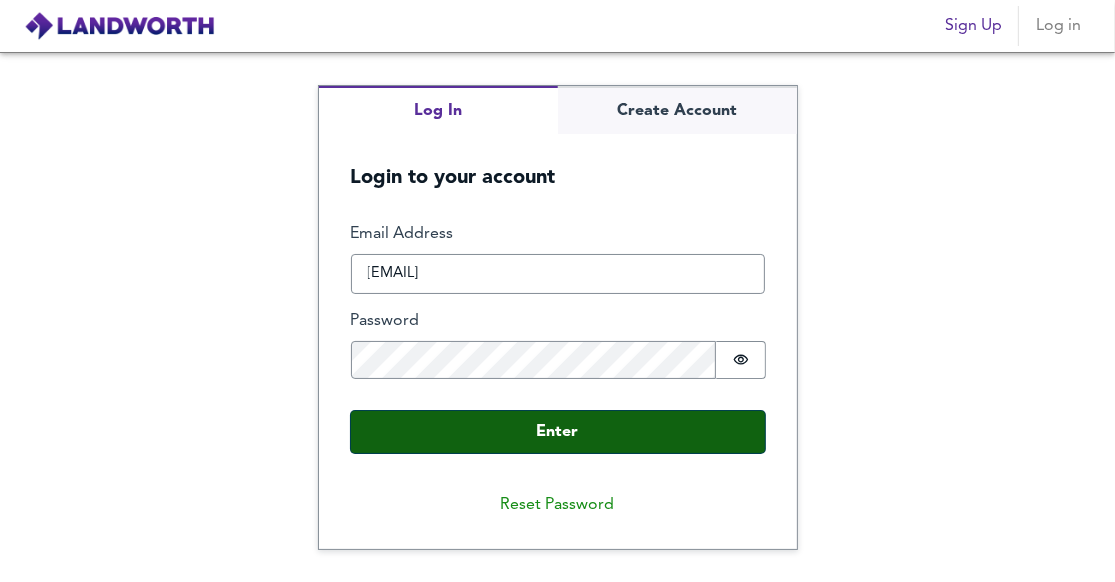 click on "Enter" at bounding box center (558, 432) 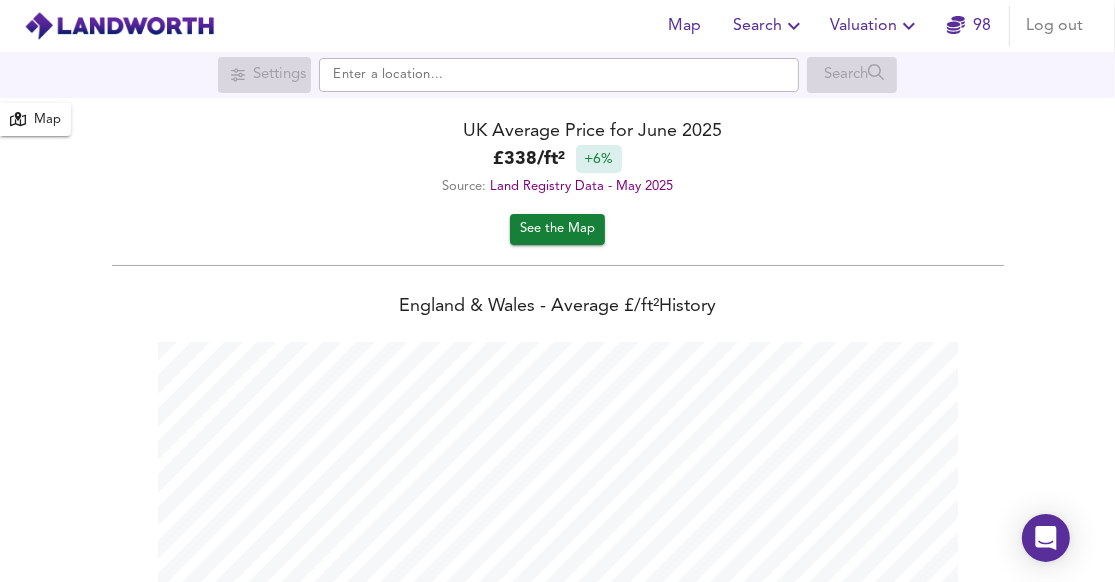 scroll, scrollTop: 999417, scrollLeft: 998884, axis: both 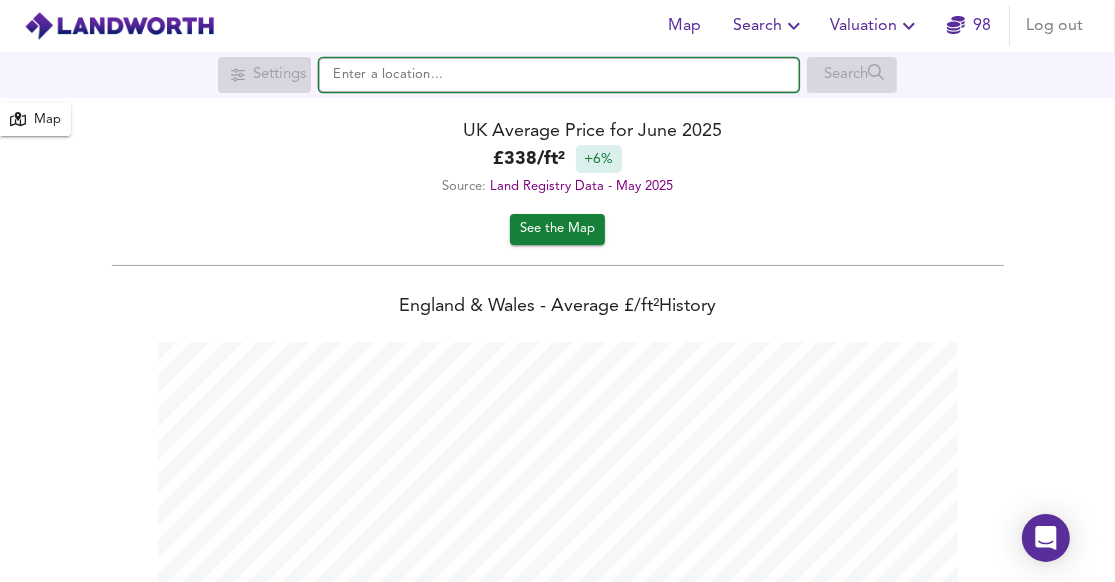 click at bounding box center [559, 75] 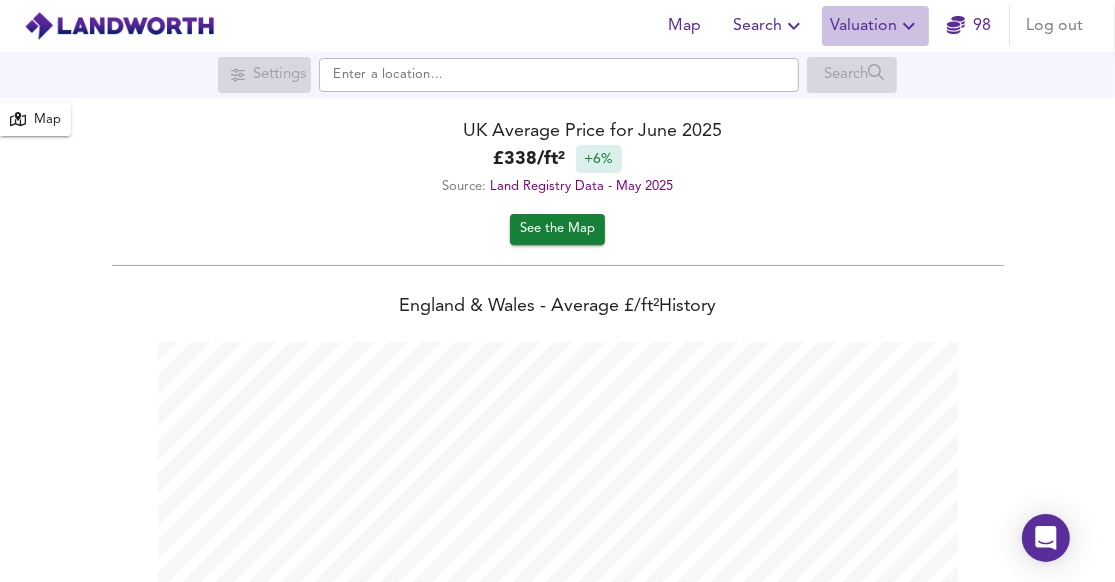 click on "Valuation" at bounding box center [875, 26] 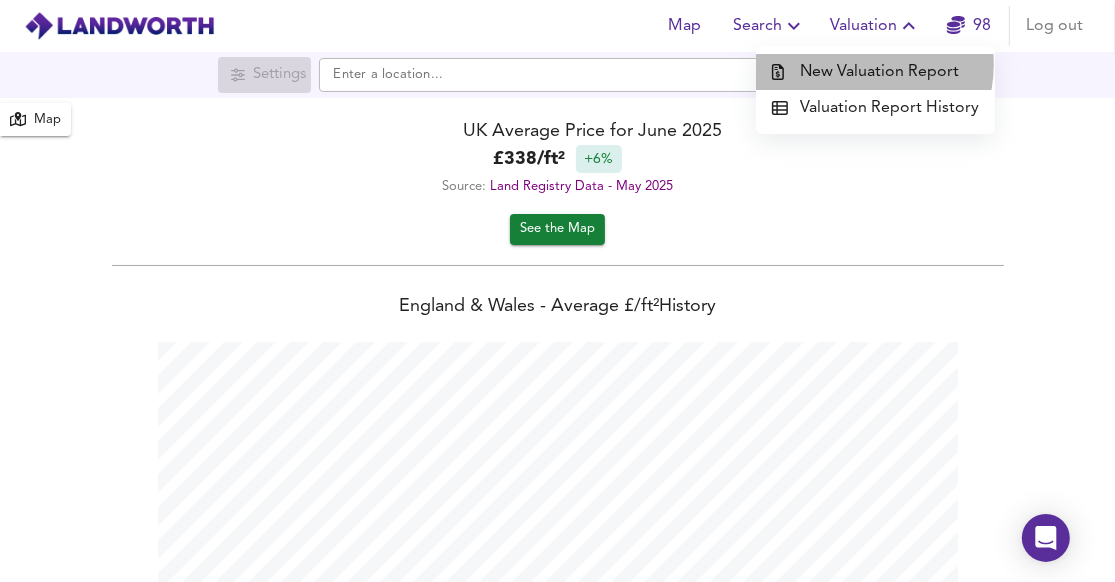 click on "New Valuation Report" at bounding box center [875, 72] 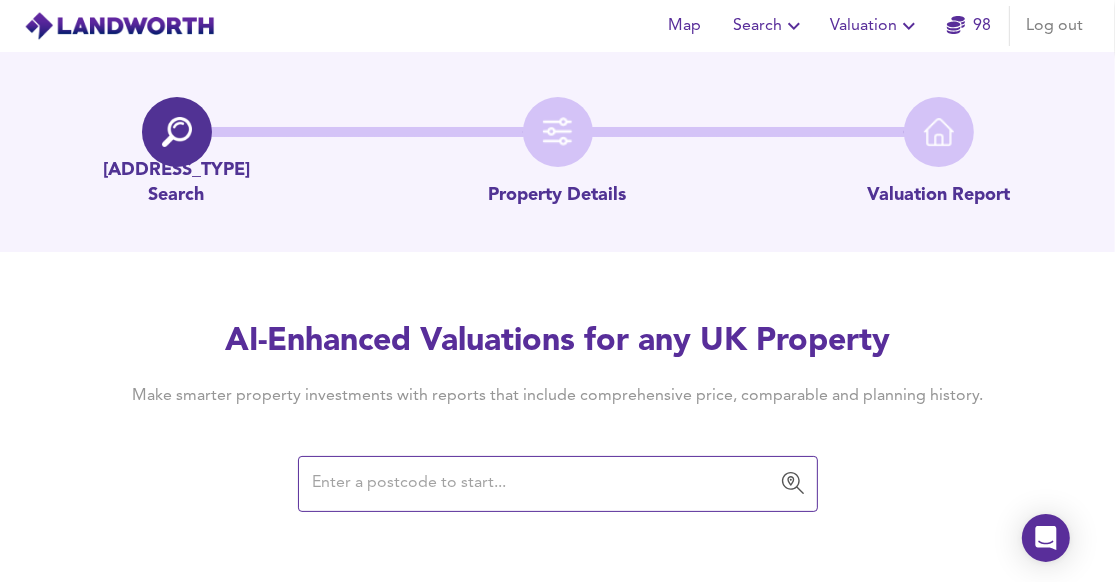 click at bounding box center (543, 484) 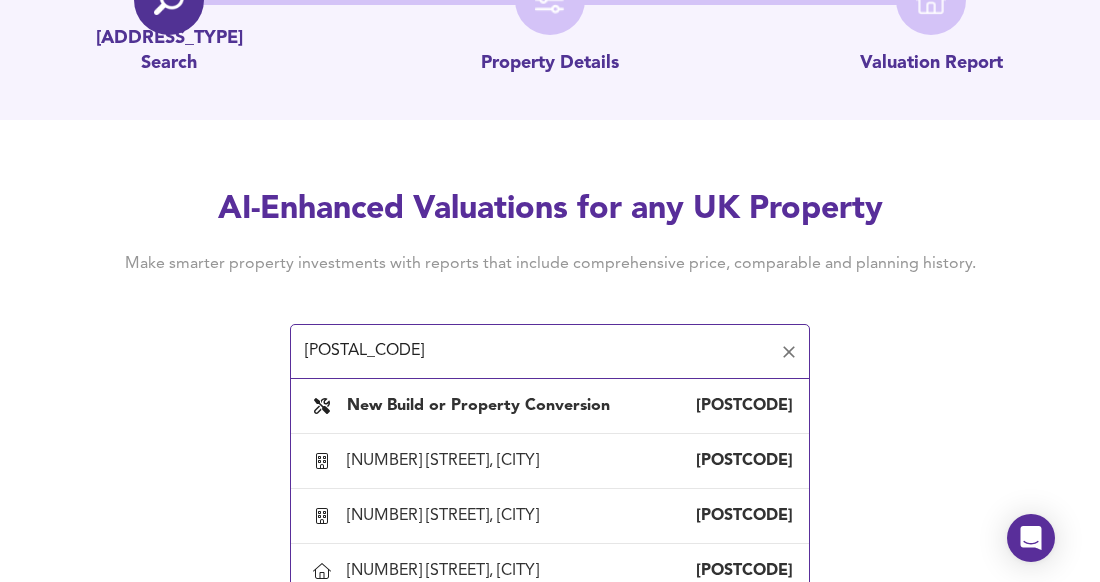 scroll, scrollTop: 160, scrollLeft: 0, axis: vertical 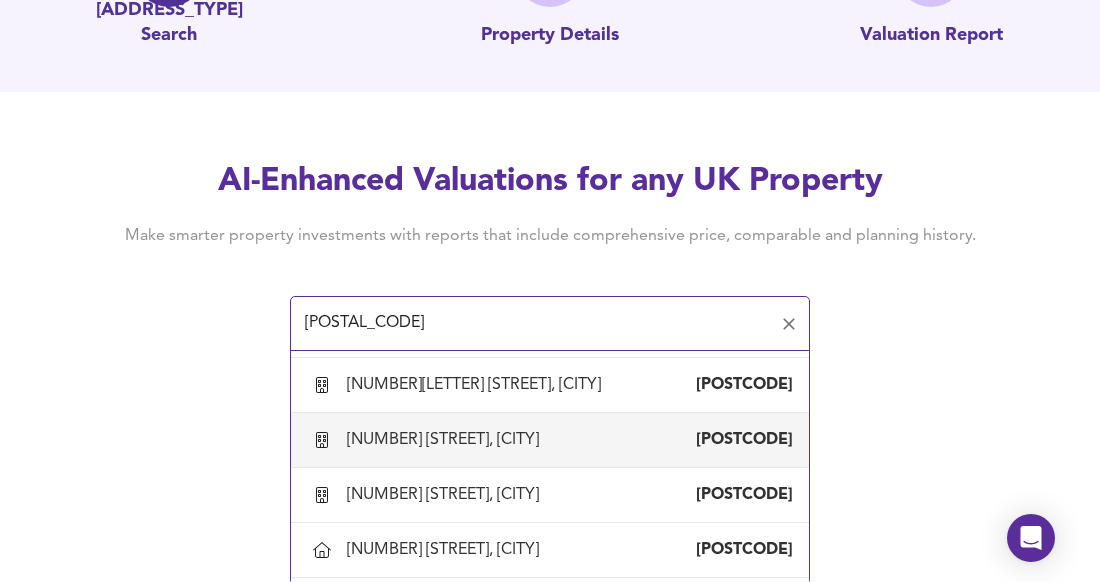 click on "[NUMBER] [STREET], [CITY]" at bounding box center (447, 440) 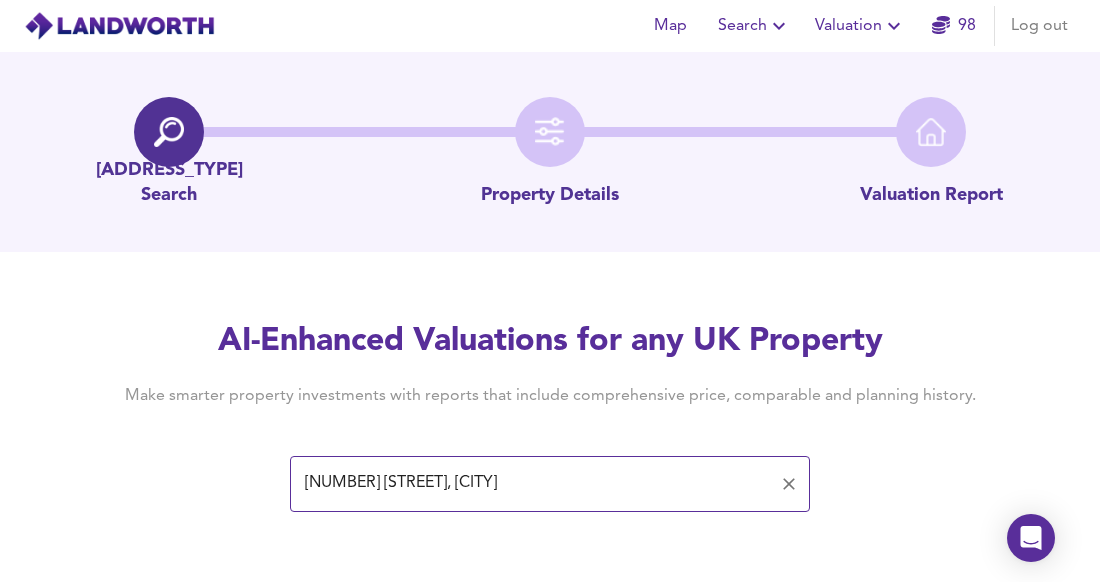scroll, scrollTop: 128, scrollLeft: 0, axis: vertical 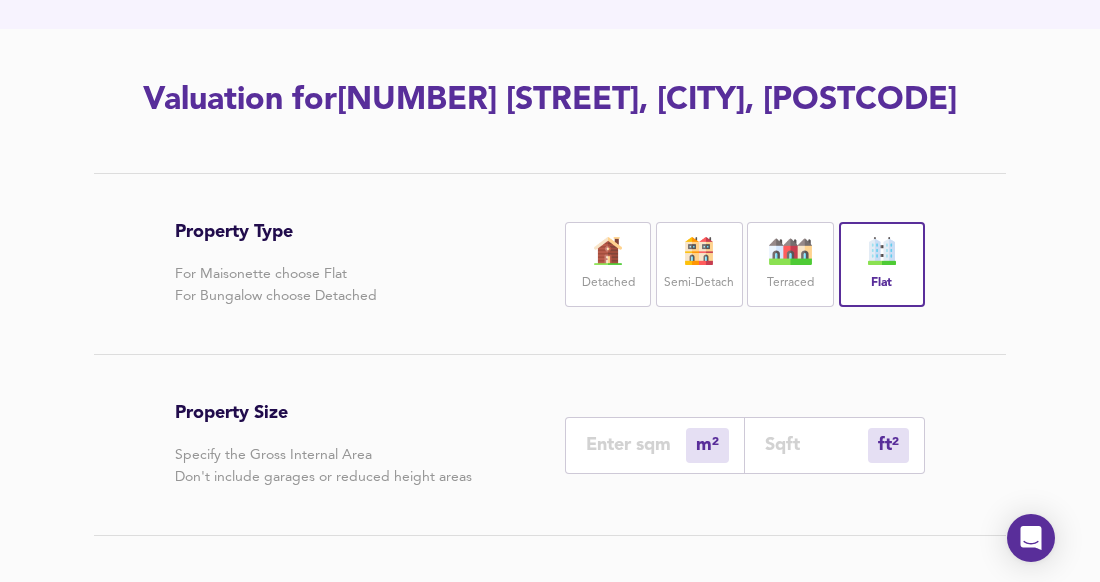 drag, startPoint x: 354, startPoint y: 93, endPoint x: 567, endPoint y: 97, distance: 213.03755 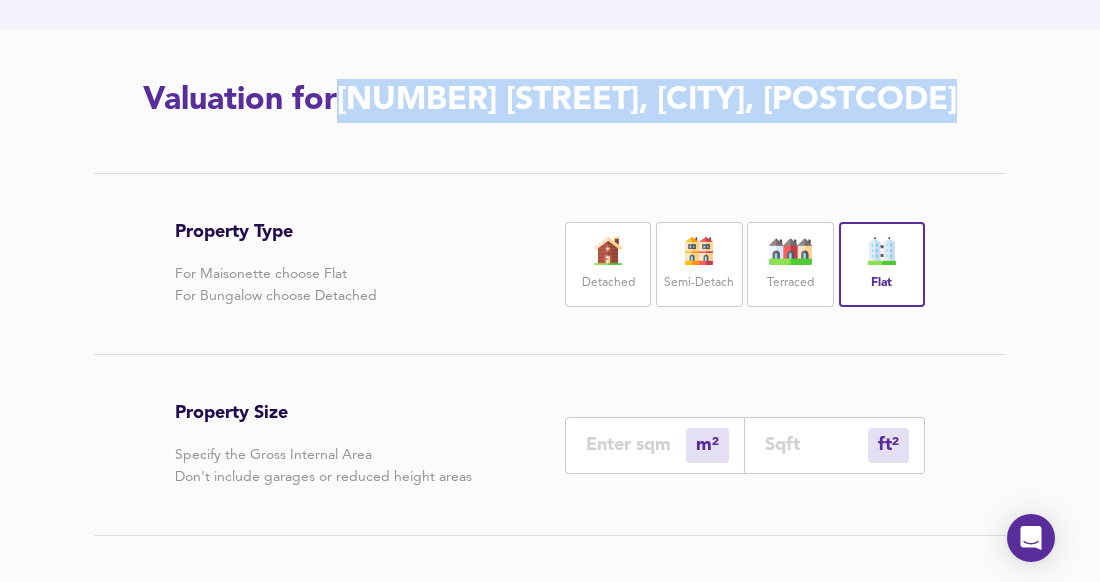 drag, startPoint x: 362, startPoint y: 93, endPoint x: 791, endPoint y: 137, distance: 431.25052 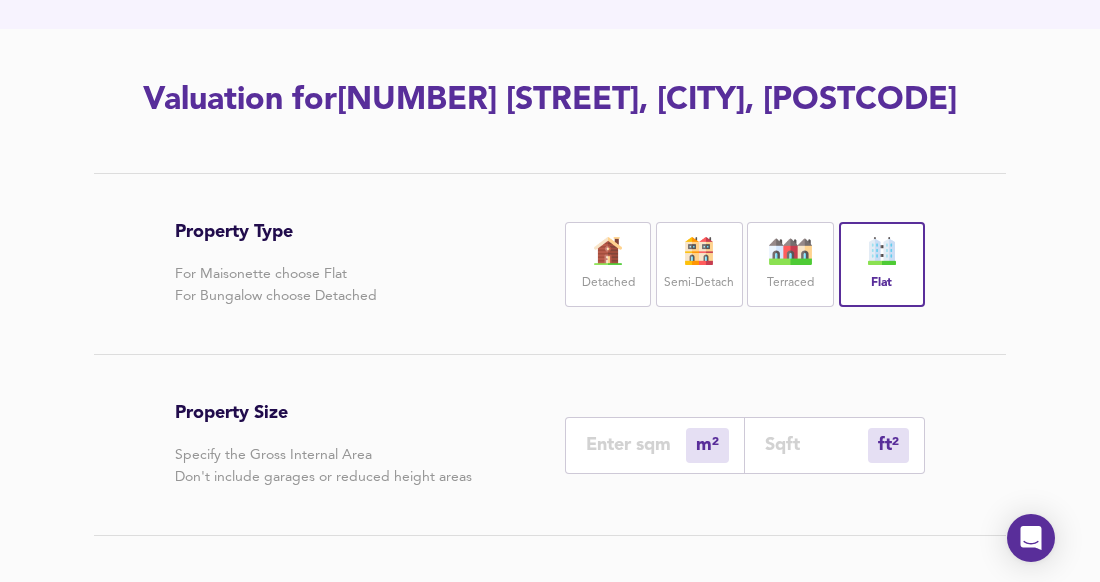 click at bounding box center (636, 444) 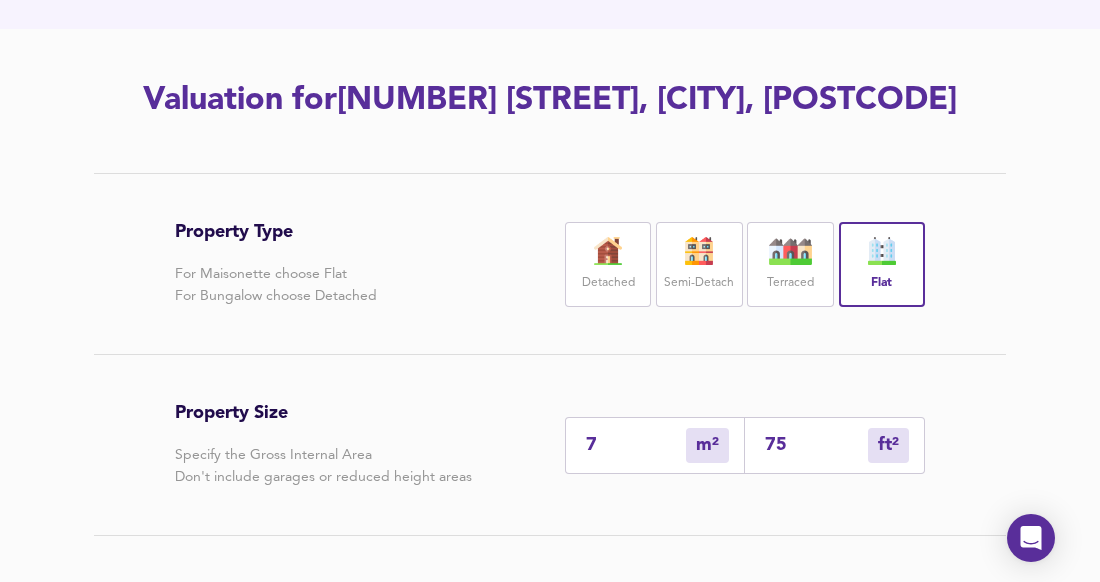 type on "75" 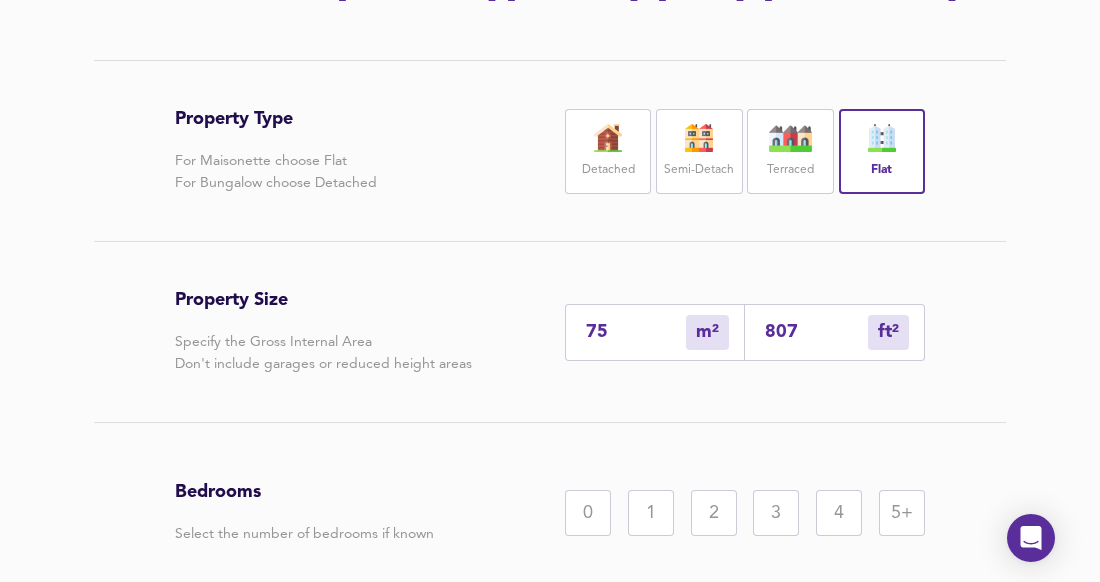 scroll, scrollTop: 353, scrollLeft: 0, axis: vertical 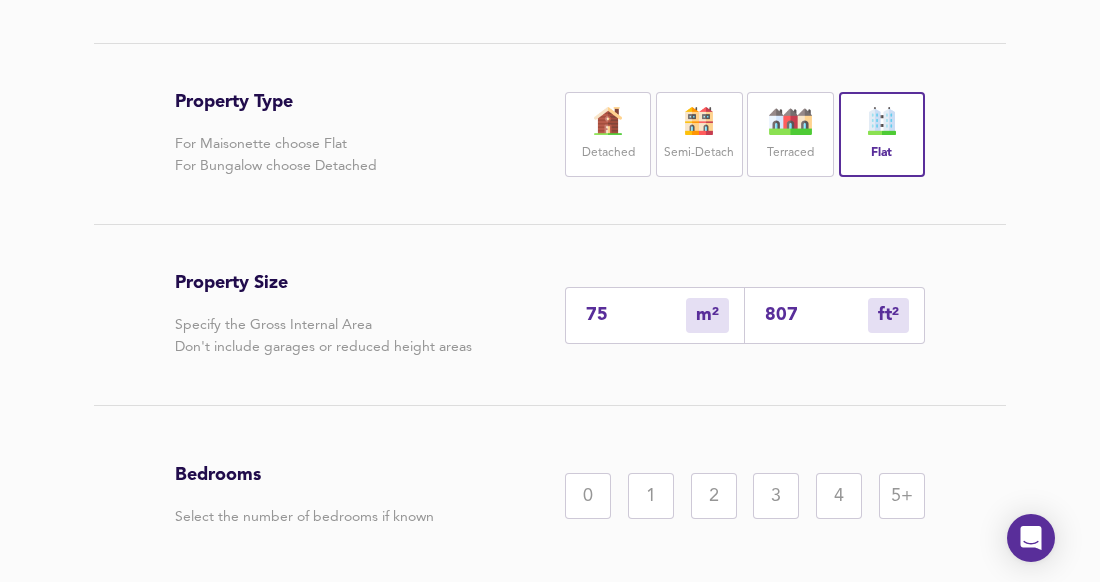type on "75" 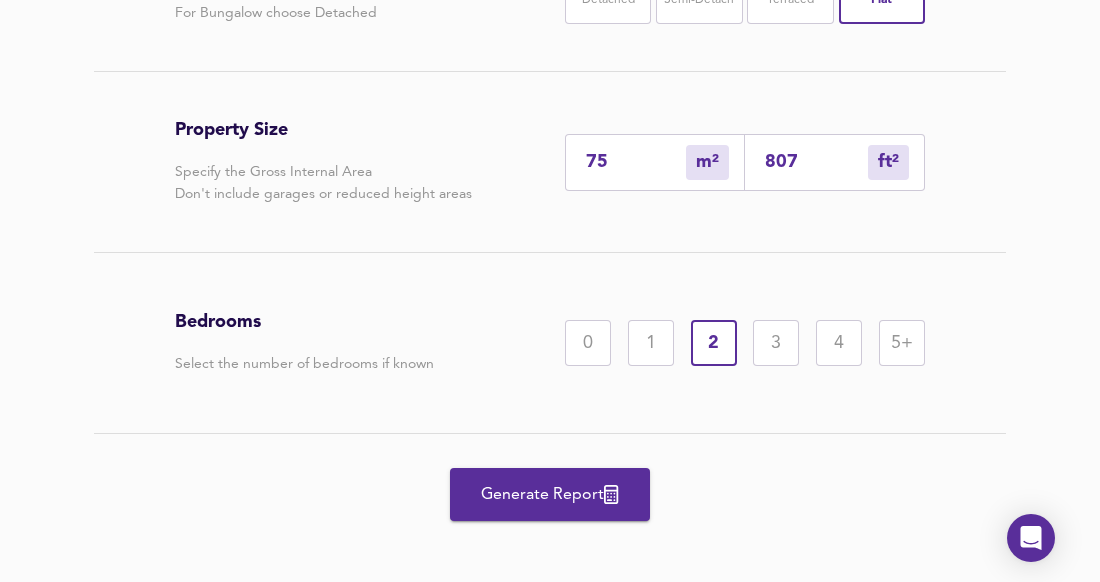 scroll, scrollTop: 518, scrollLeft: 0, axis: vertical 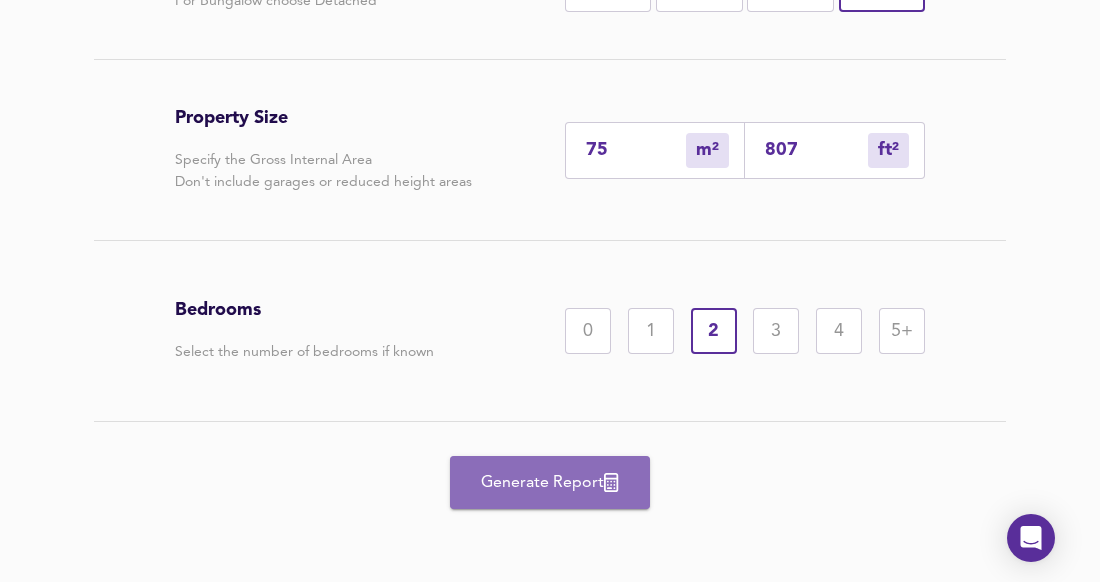 click on "Generate Report" at bounding box center (550, 483) 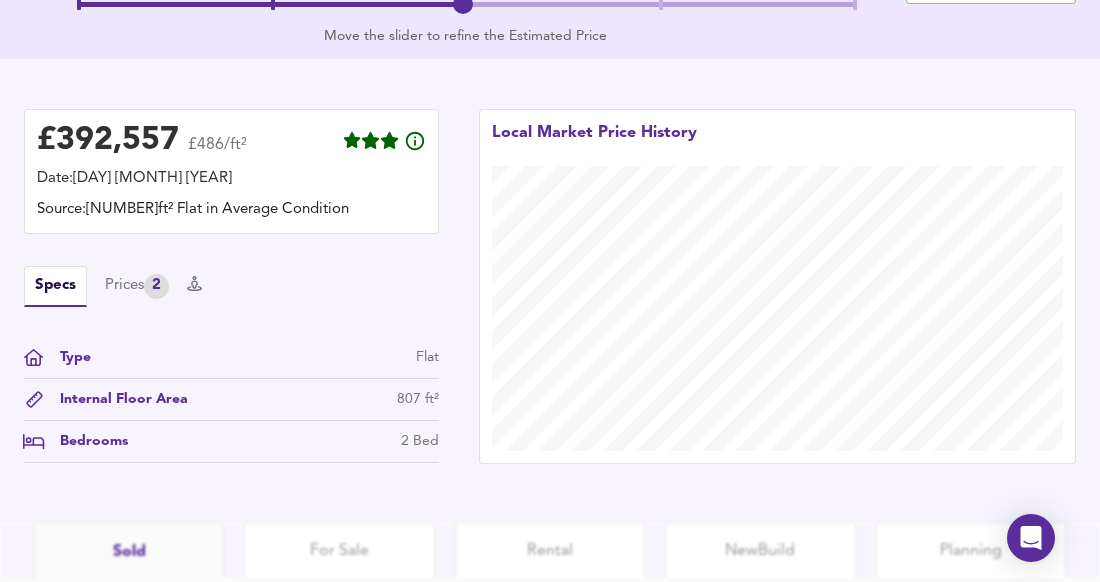 scroll, scrollTop: 655, scrollLeft: 0, axis: vertical 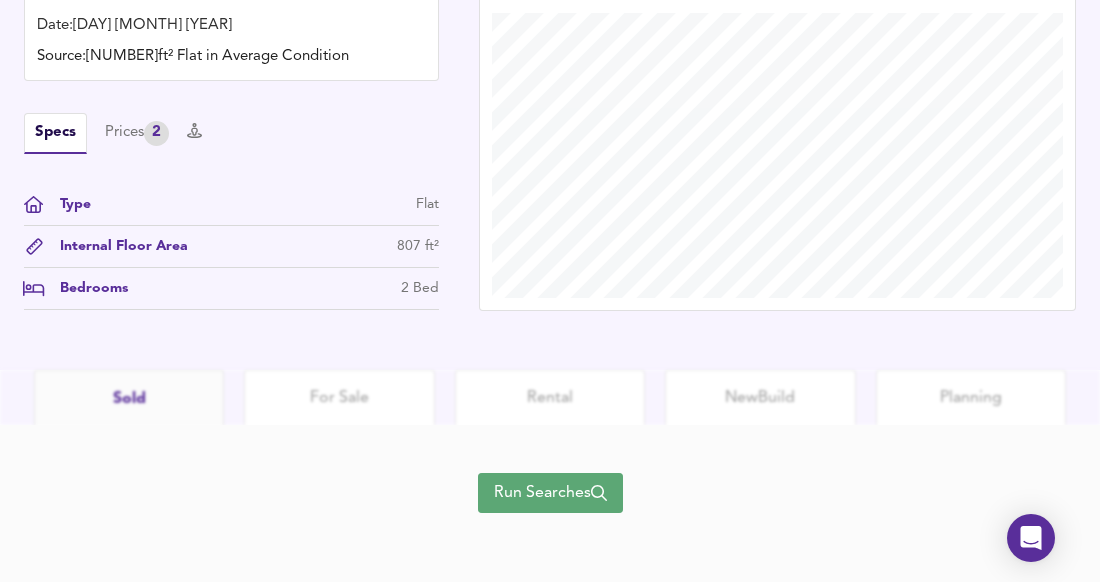 click on "Run Searches" at bounding box center (550, 493) 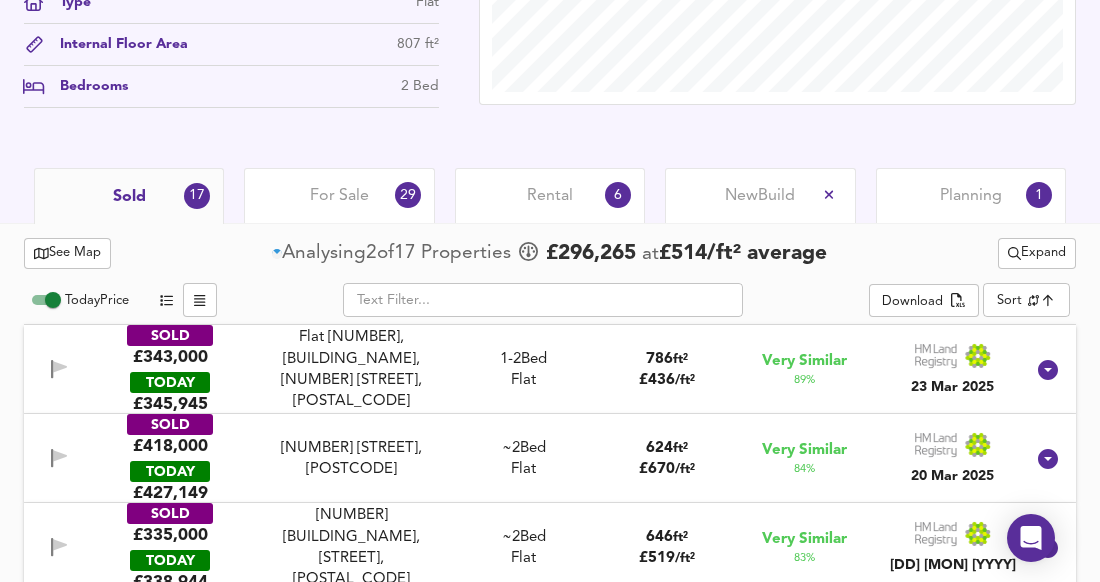 scroll, scrollTop: 921, scrollLeft: 0, axis: vertical 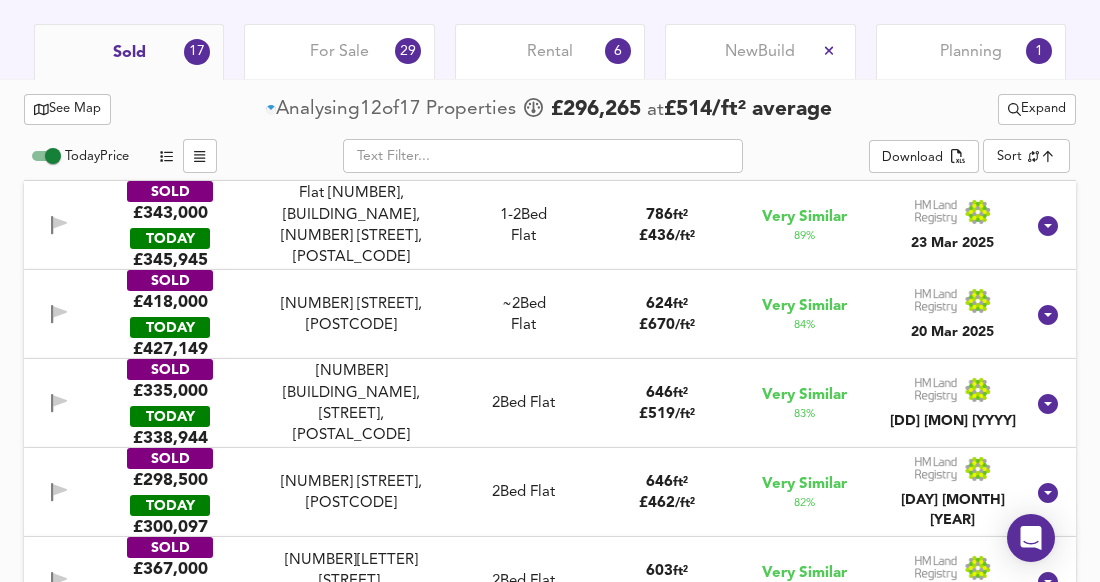 drag, startPoint x: 8, startPoint y: 334, endPoint x: 147, endPoint y: 104, distance: 268.73965 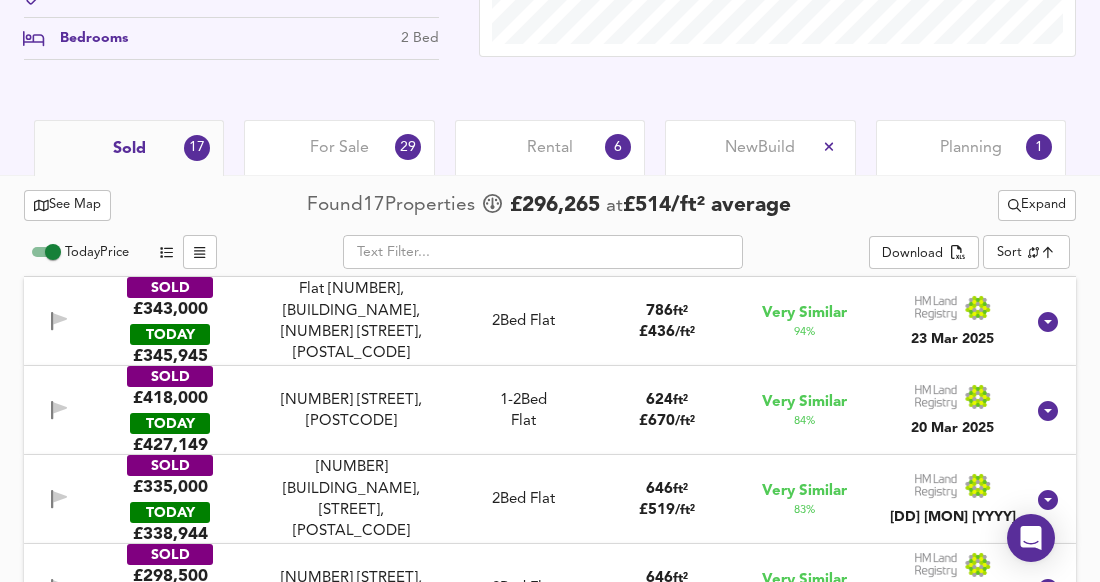 scroll, scrollTop: 832, scrollLeft: 0, axis: vertical 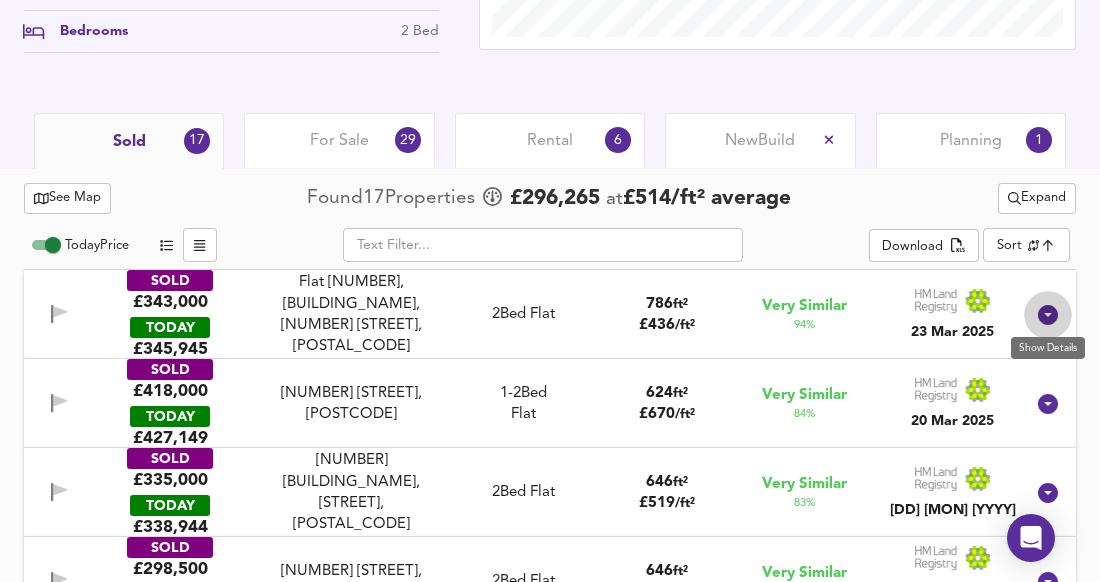 click 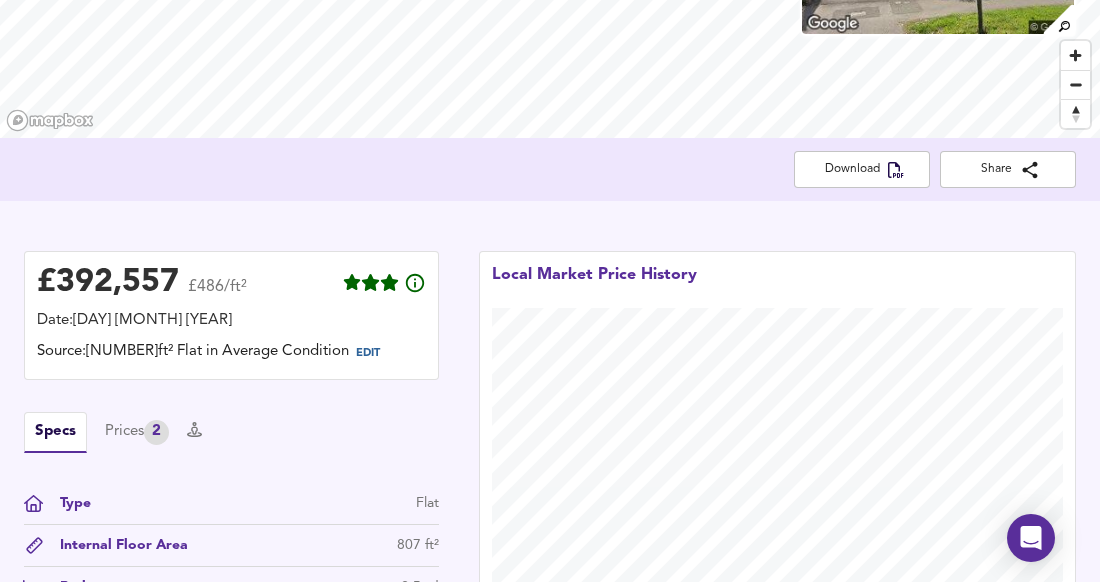 scroll, scrollTop: 275, scrollLeft: 0, axis: vertical 